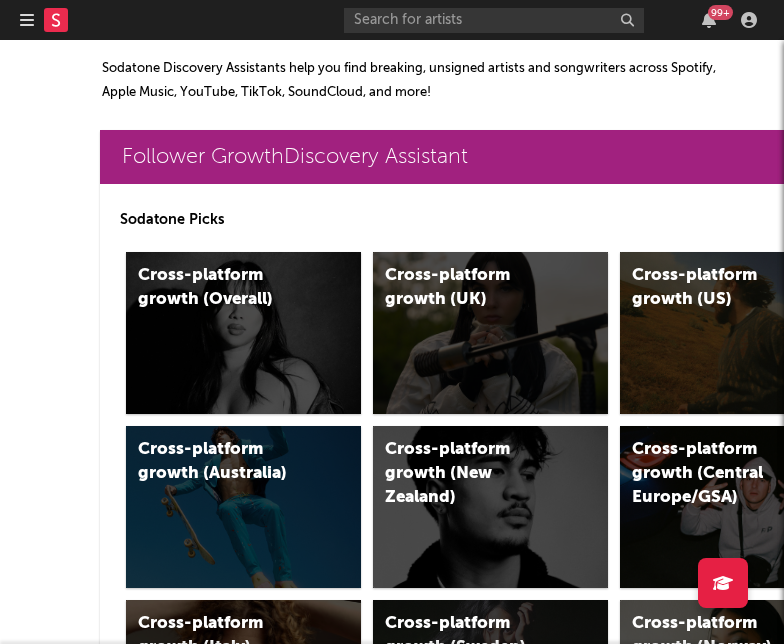 scroll, scrollTop: 0, scrollLeft: 0, axis: both 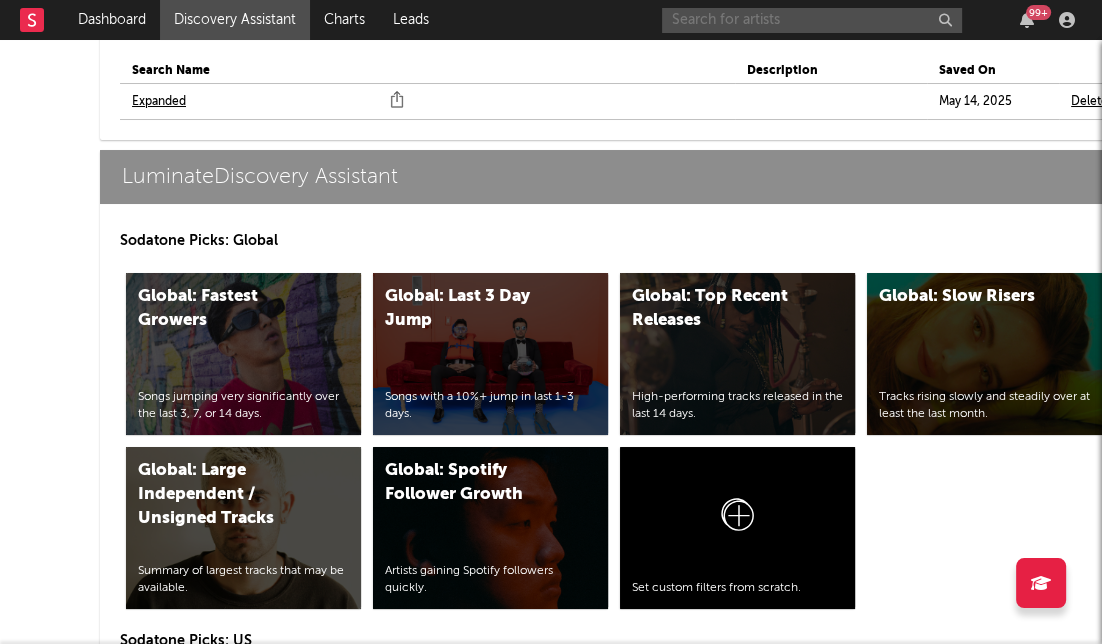 click at bounding box center [812, 20] 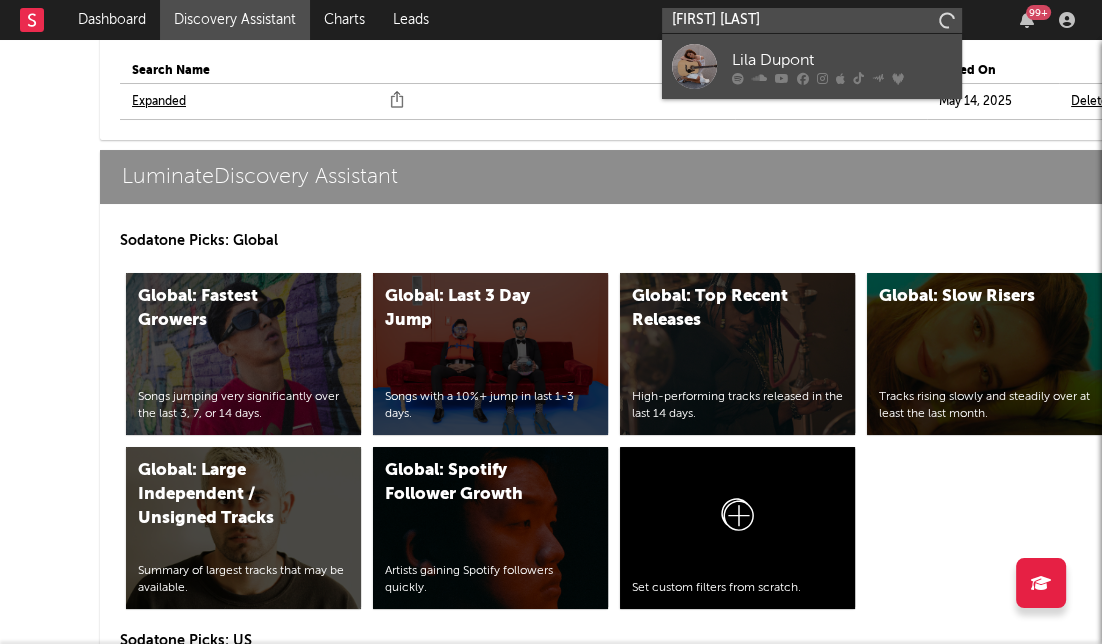 type on "[FIRST] [LAST]" 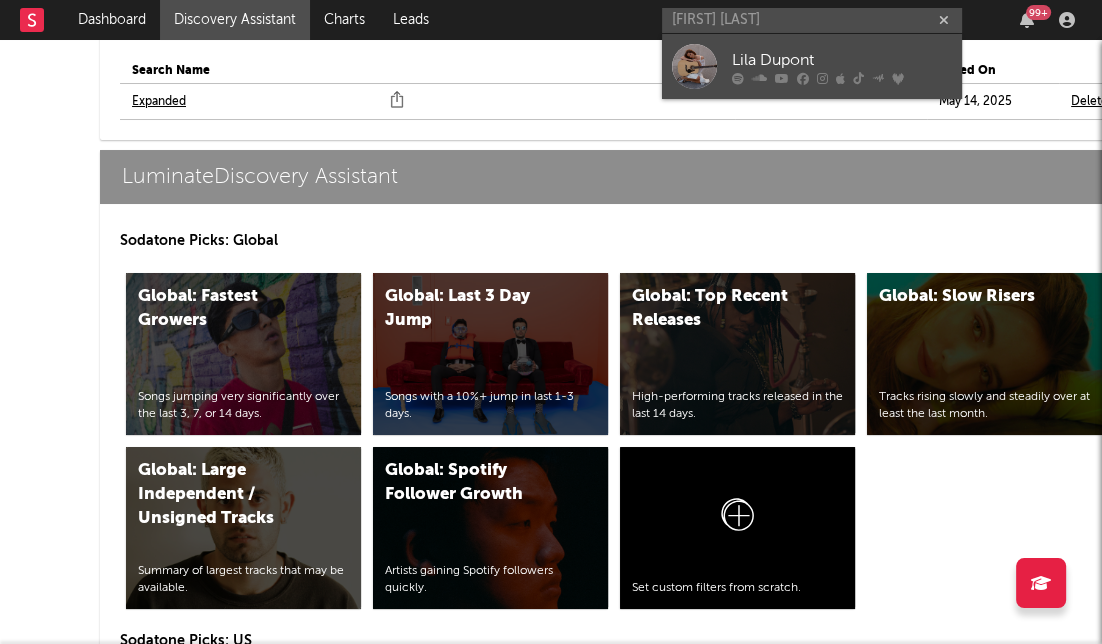 click on "Lila Dupont" at bounding box center [842, 60] 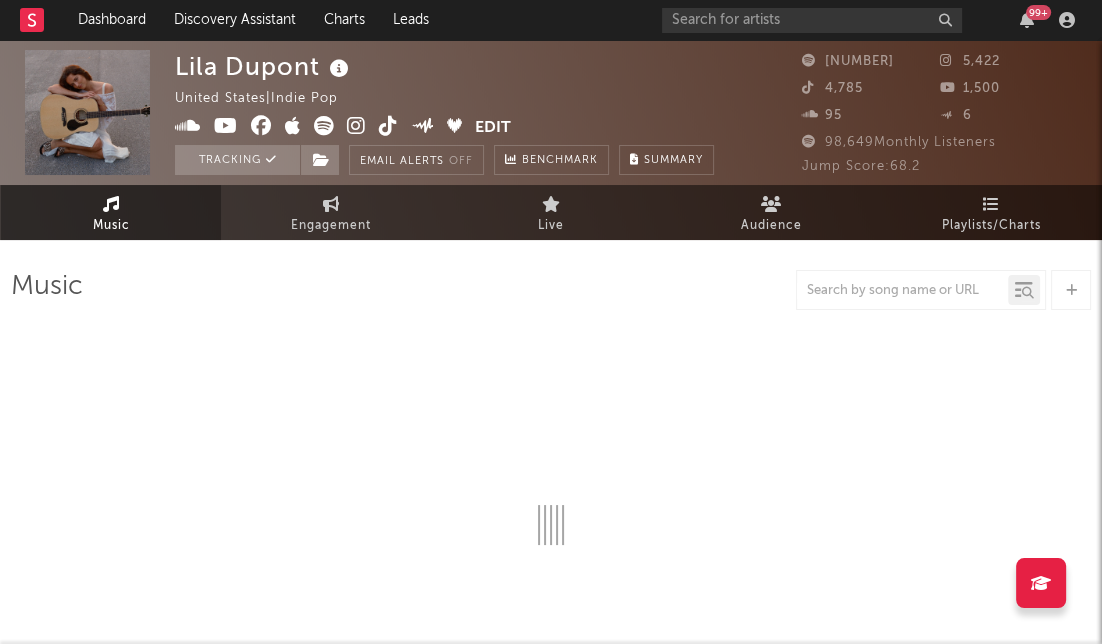 select on "6m" 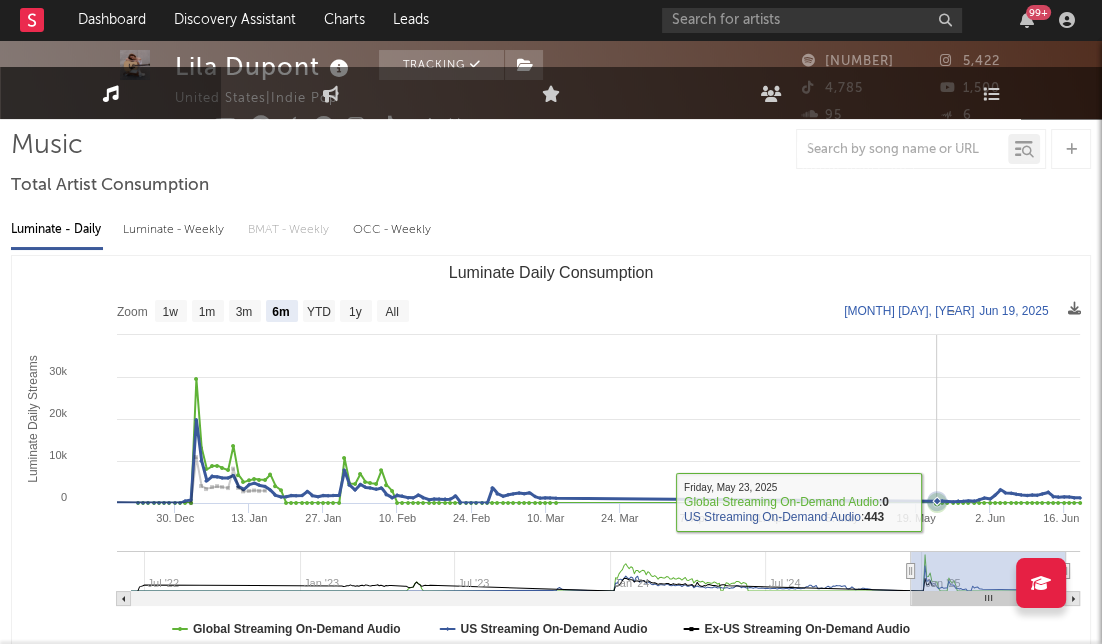 scroll, scrollTop: 0, scrollLeft: 0, axis: both 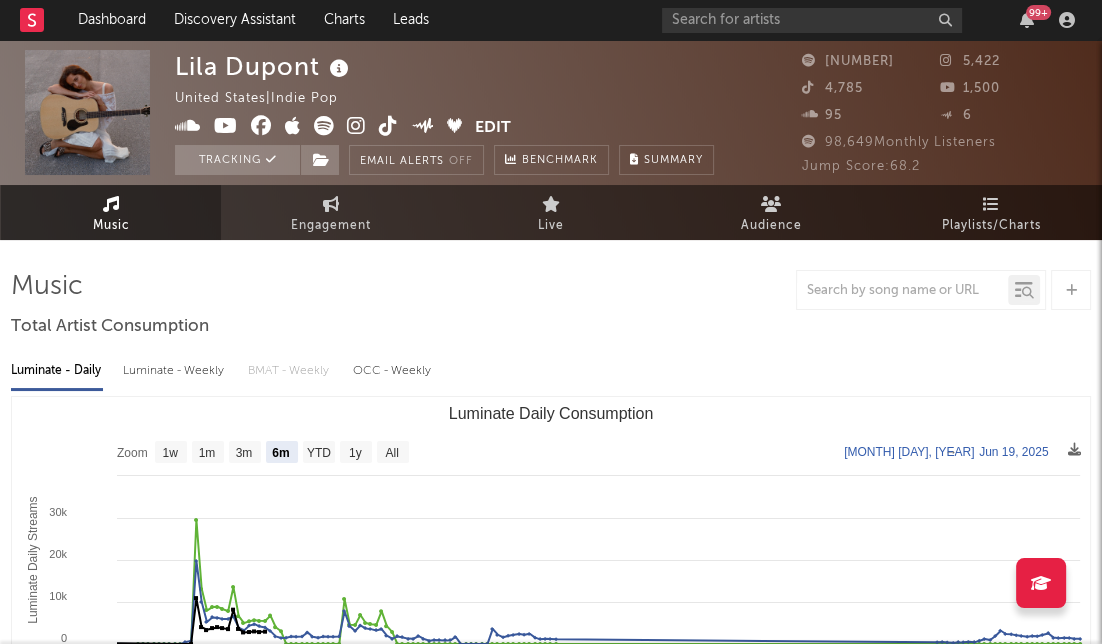 click at bounding box center (356, 126) 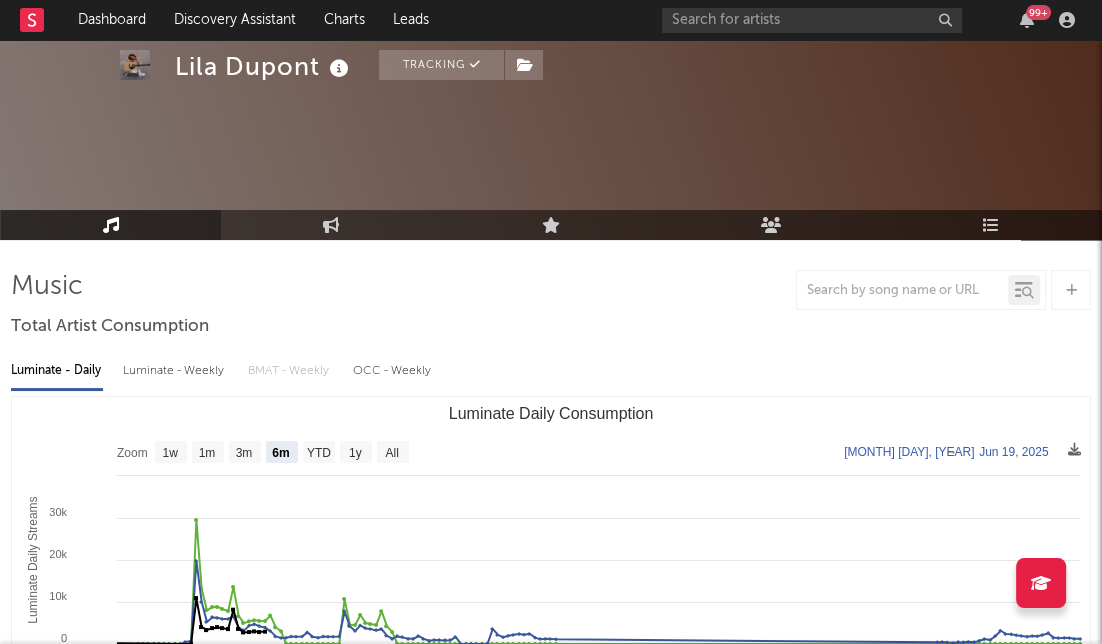 scroll, scrollTop: 120, scrollLeft: 0, axis: vertical 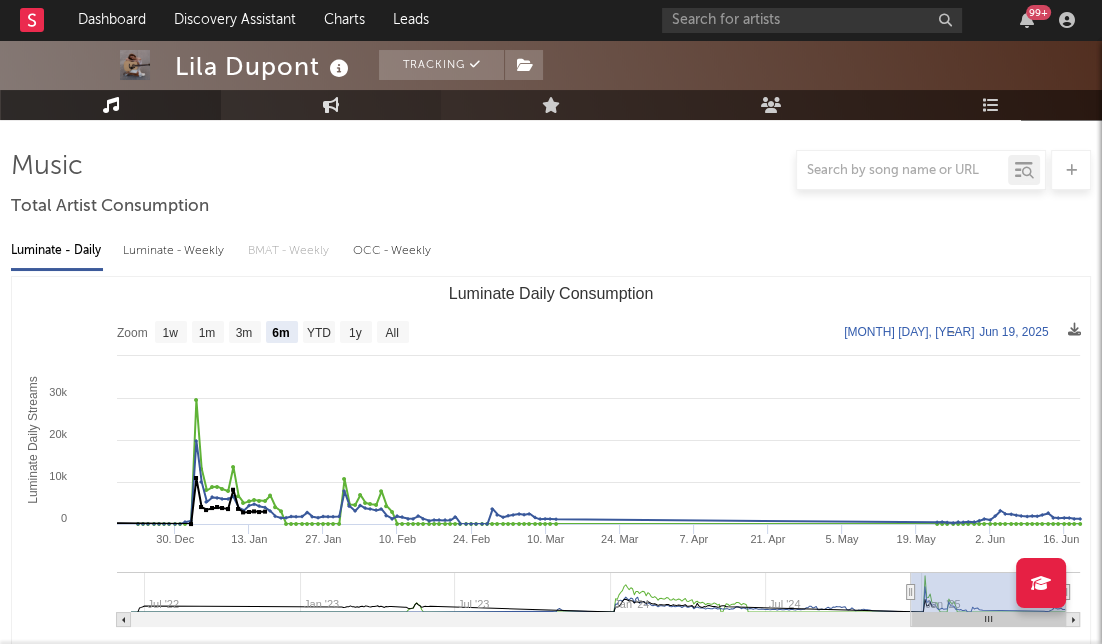 click on "Engagement" at bounding box center [331, 105] 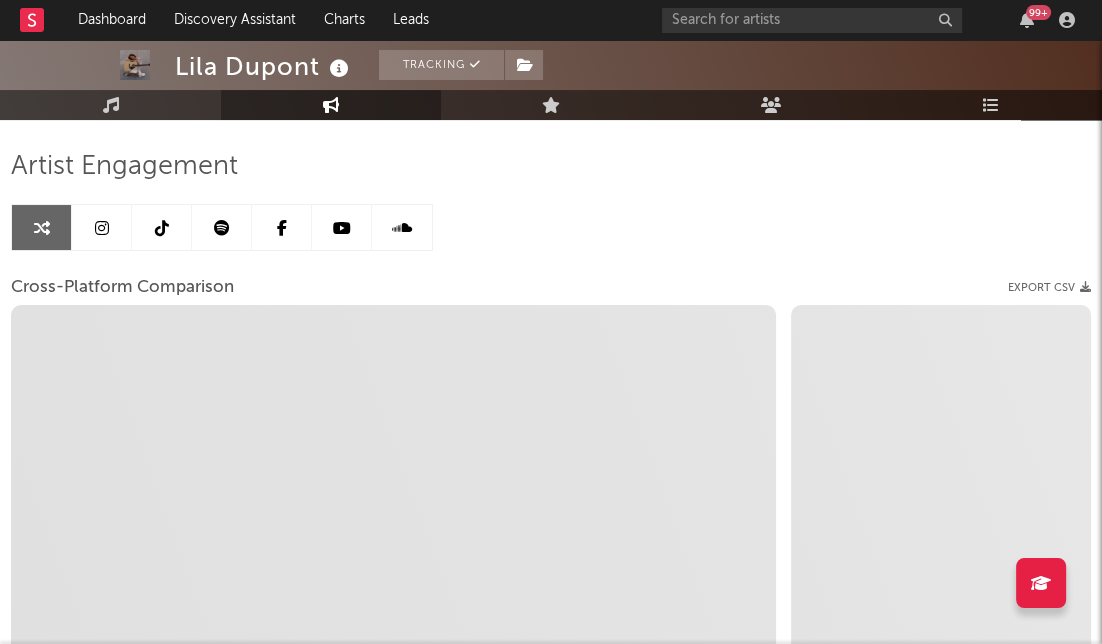 select on "1w" 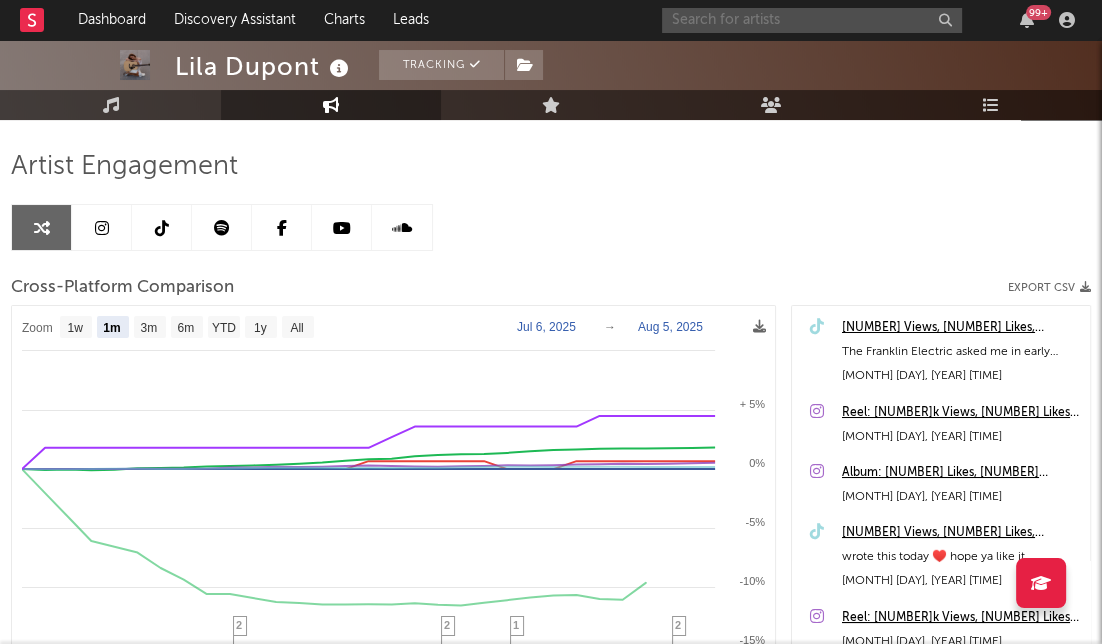 click at bounding box center (812, 20) 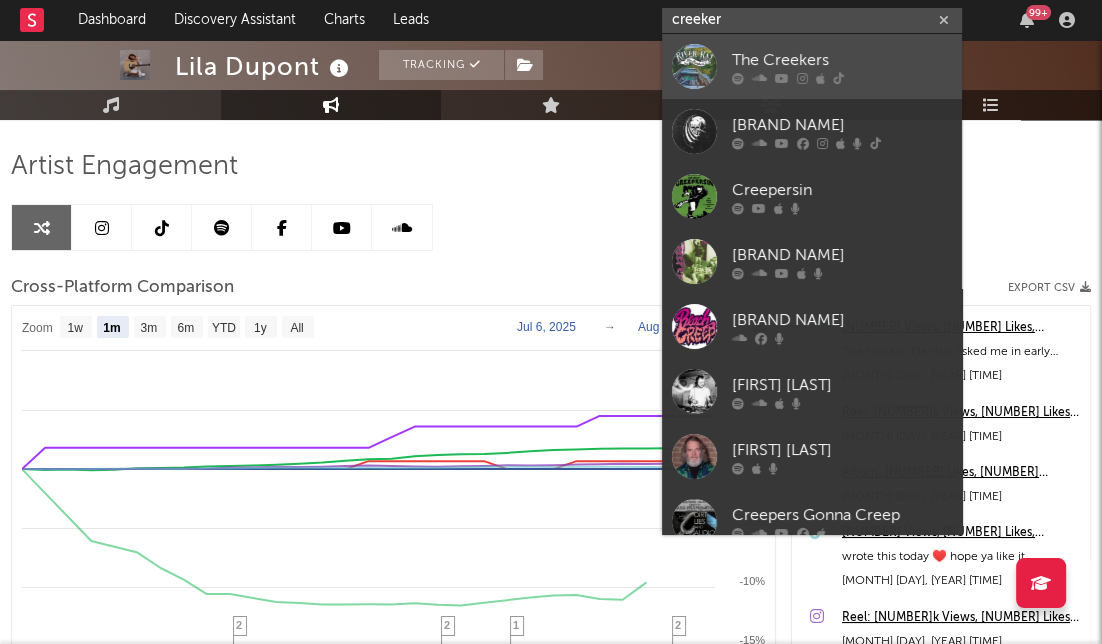 type on "creeker" 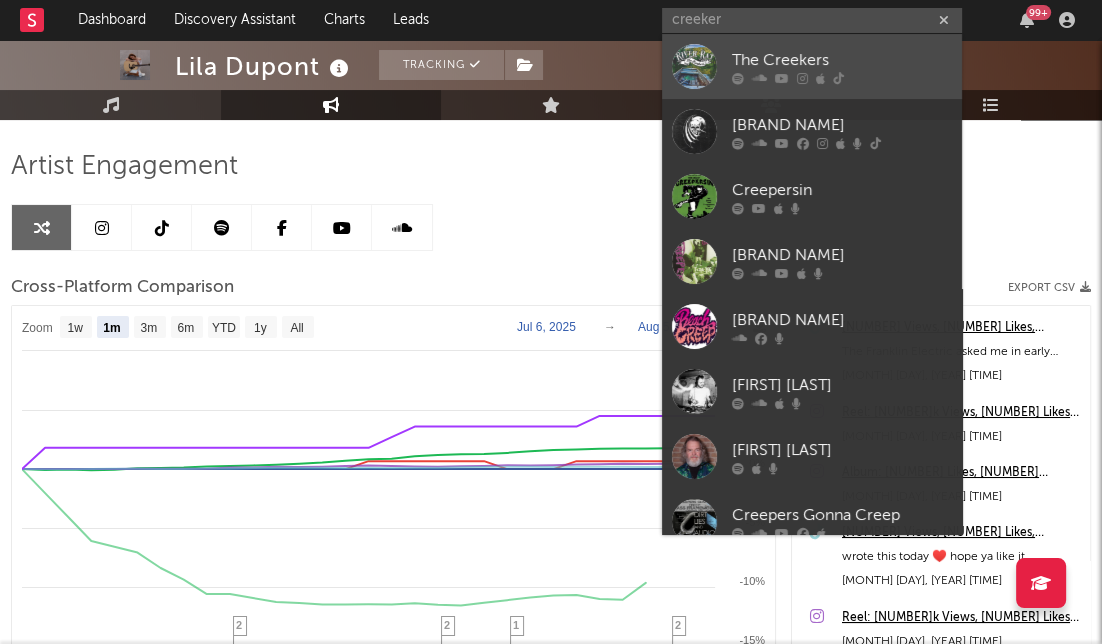 click on "The Creekers" at bounding box center [842, 60] 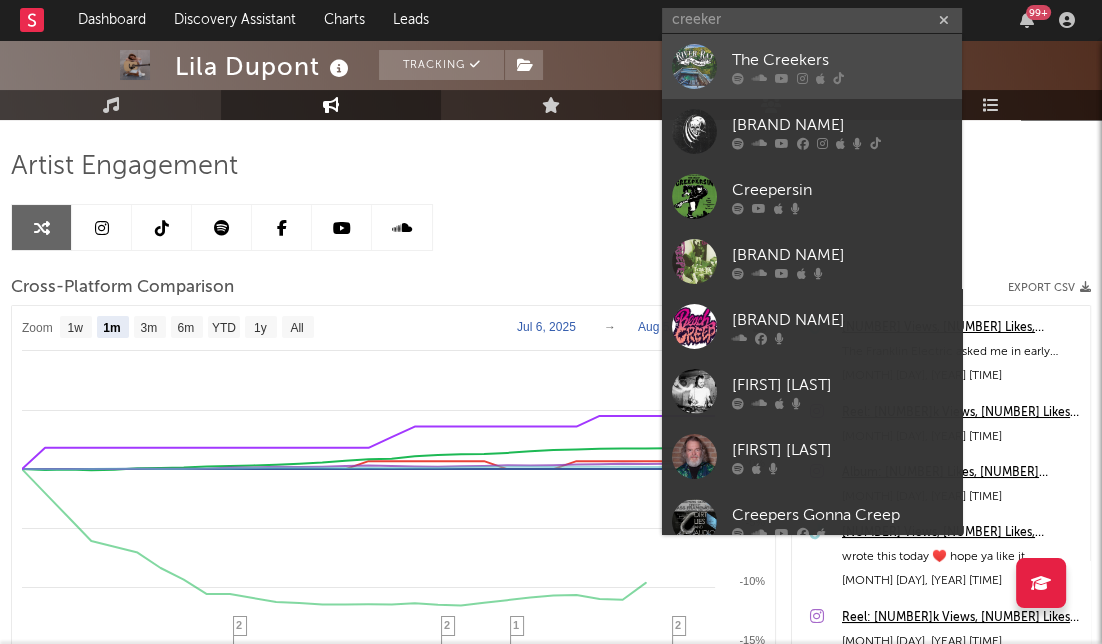 type 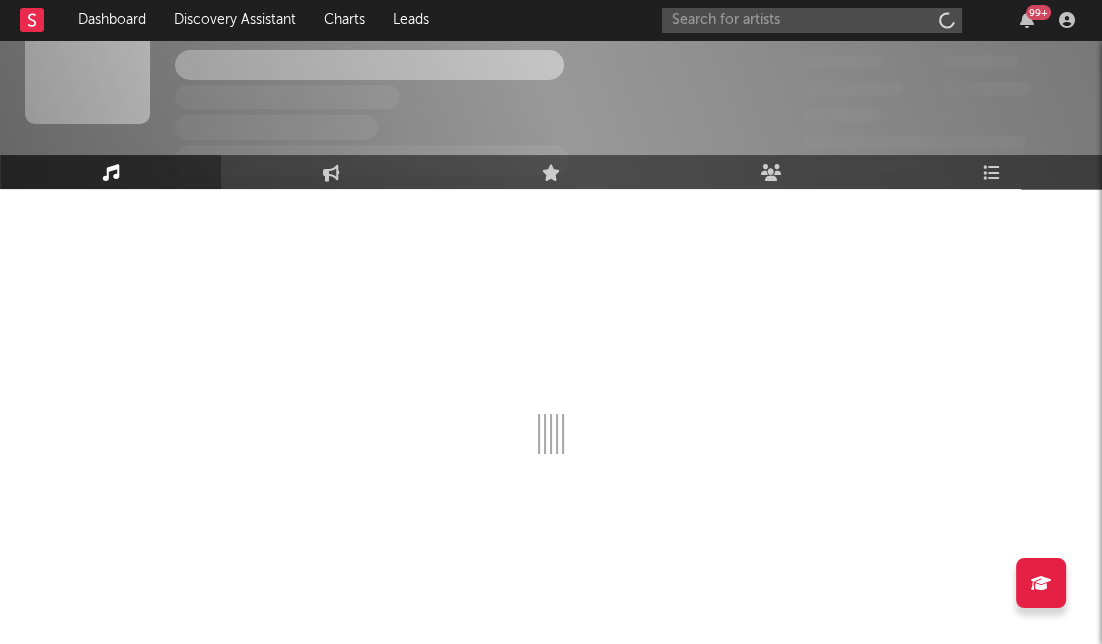 scroll, scrollTop: 50, scrollLeft: 0, axis: vertical 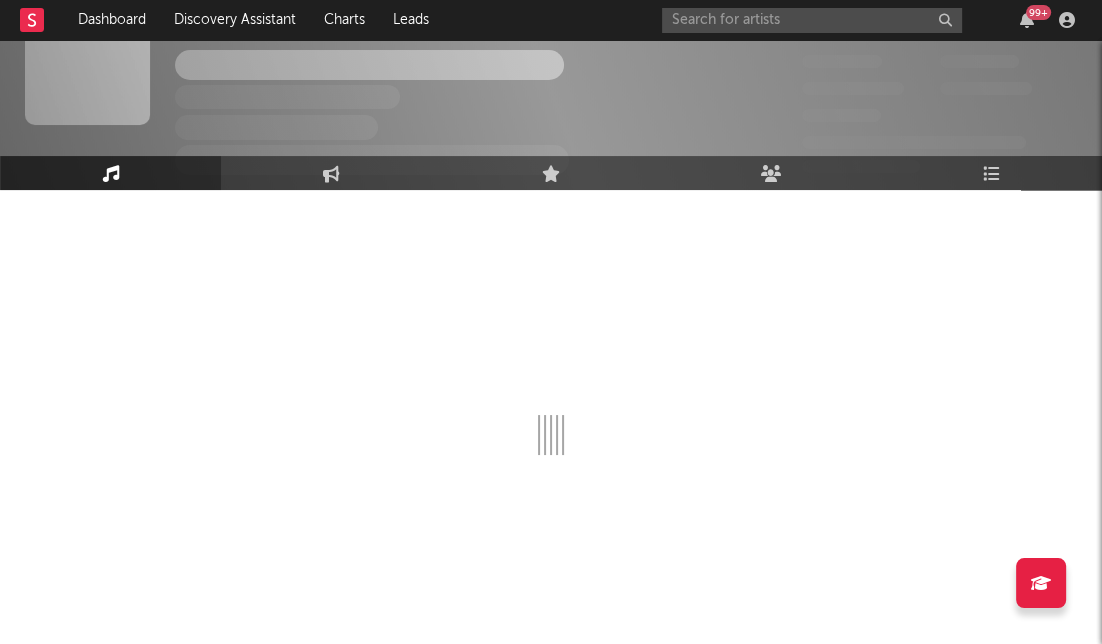 select on "6m" 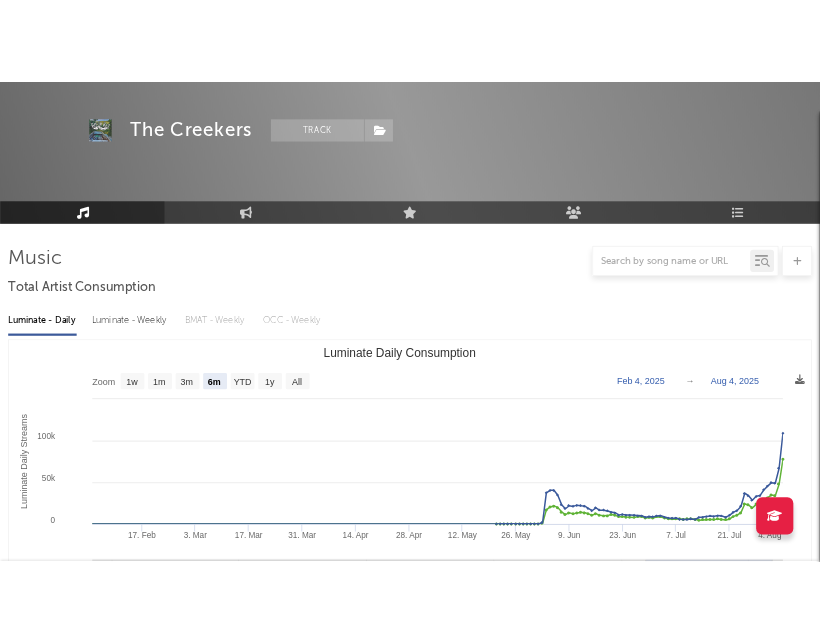 scroll, scrollTop: 240, scrollLeft: 0, axis: vertical 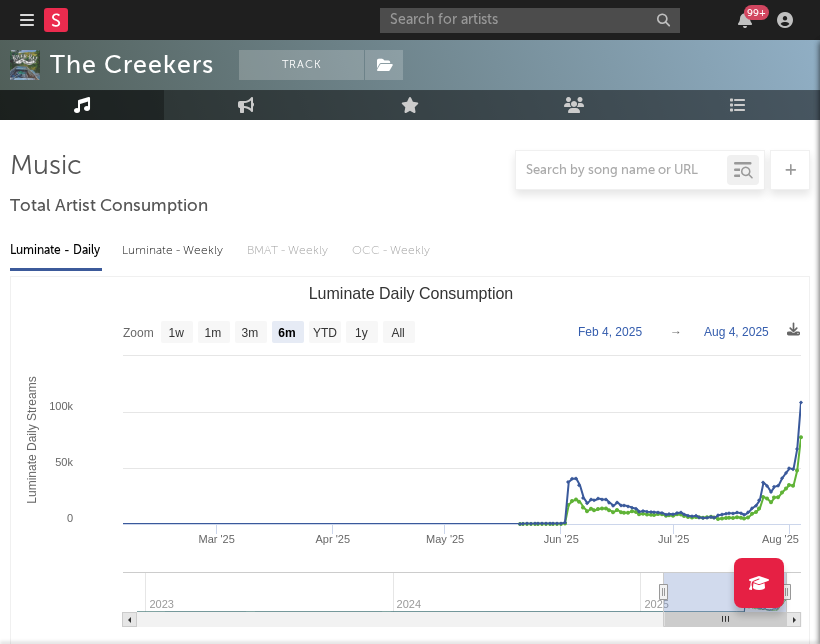 click at bounding box center [27, 20] 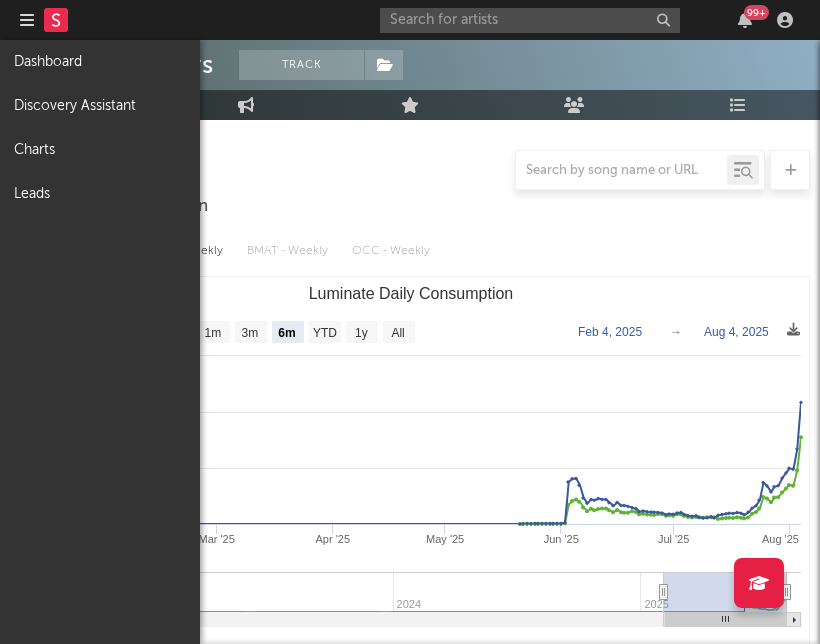 click 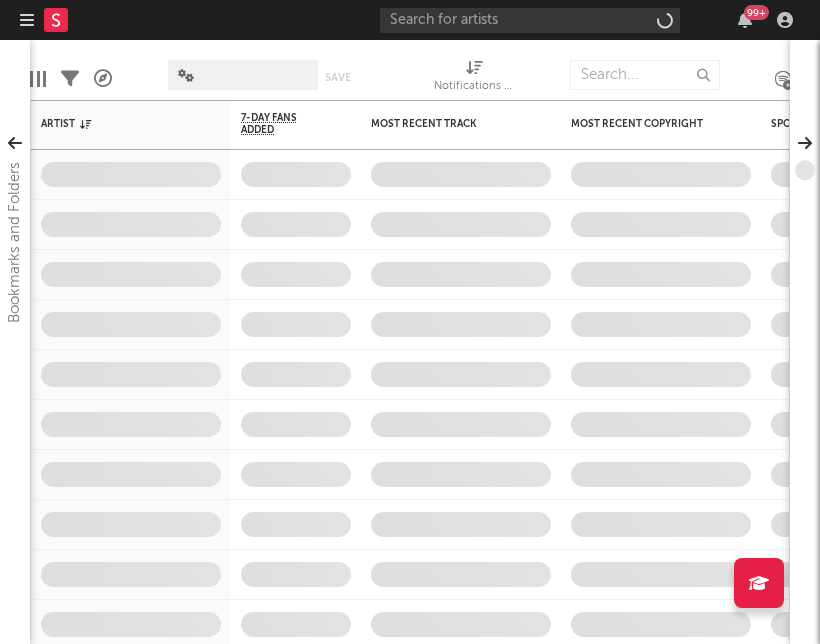 scroll, scrollTop: 0, scrollLeft: 0, axis: both 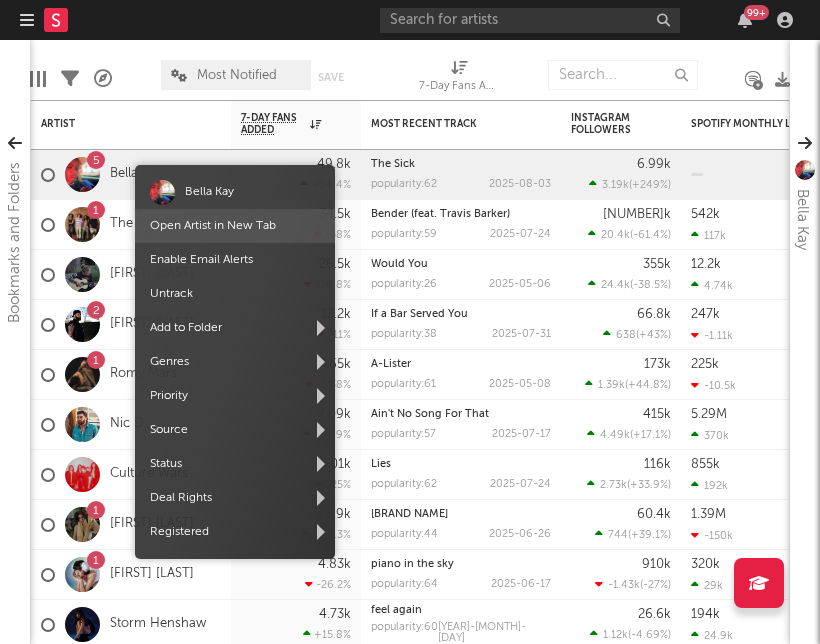 click on "Open Artist in New Tab" at bounding box center [213, 226] 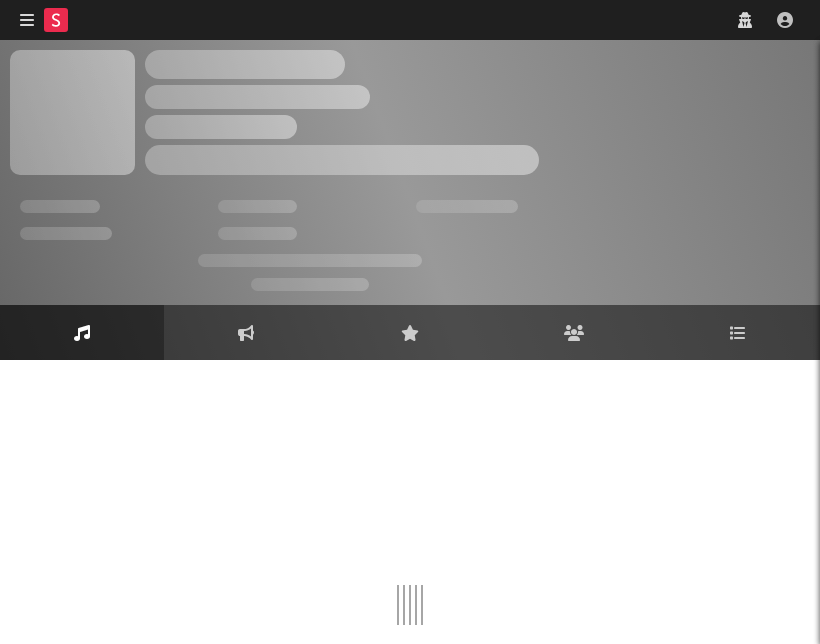 scroll, scrollTop: 0, scrollLeft: 0, axis: both 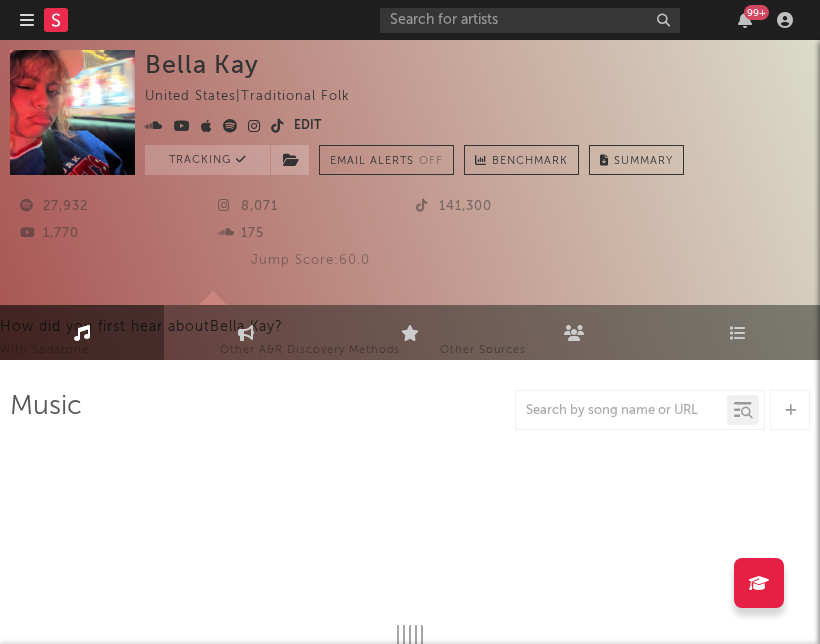 select on "1w" 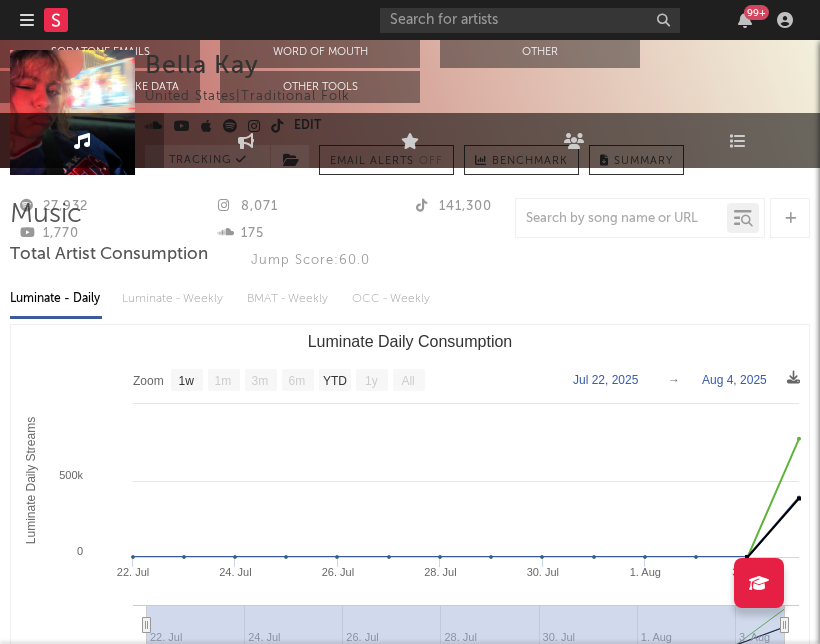 scroll, scrollTop: 0, scrollLeft: 0, axis: both 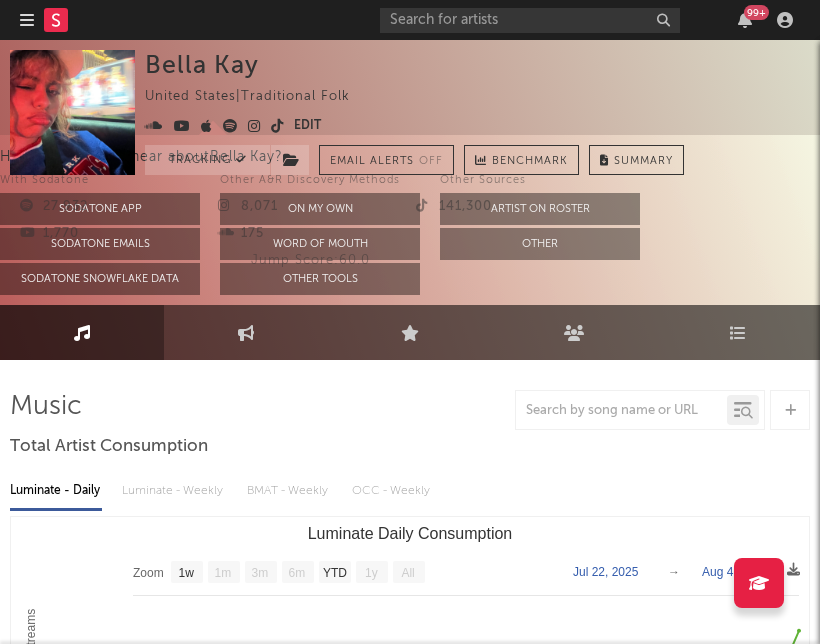 click on "8,071" at bounding box center [307, 207] 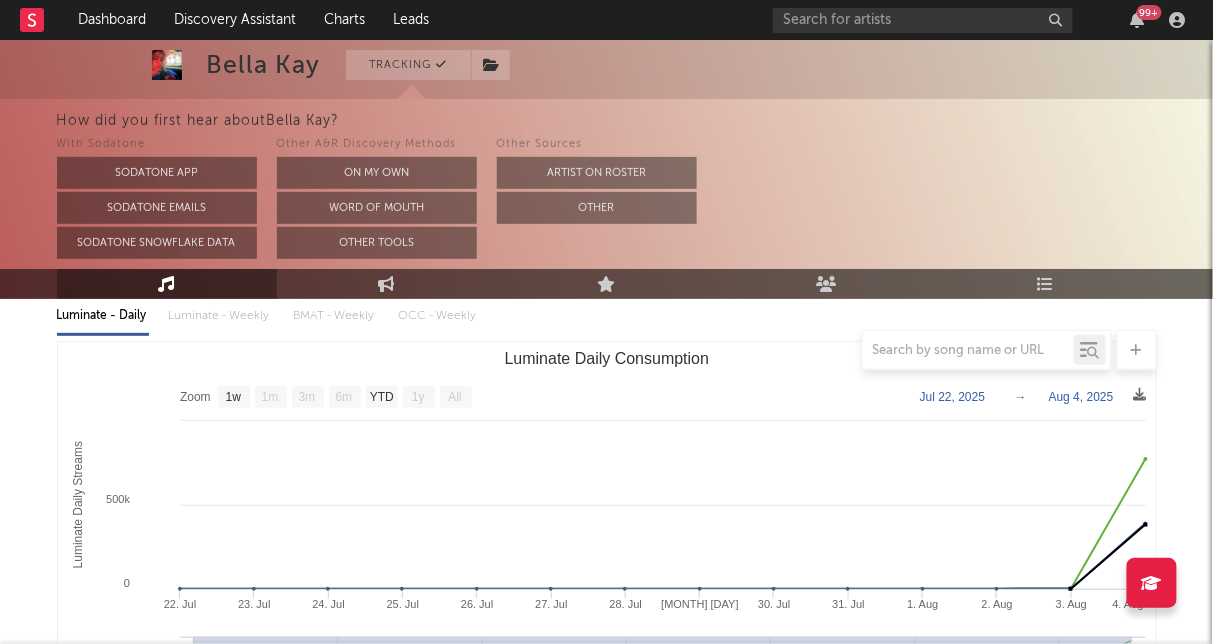 scroll, scrollTop: 240, scrollLeft: 0, axis: vertical 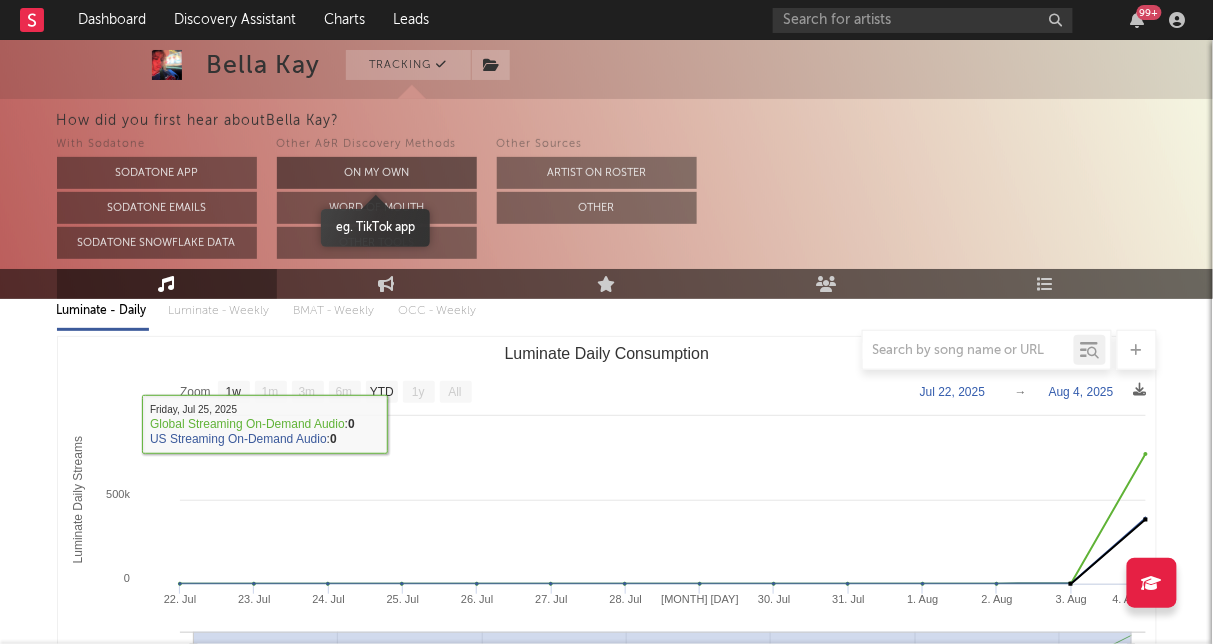 click on "On My Own" at bounding box center (377, 173) 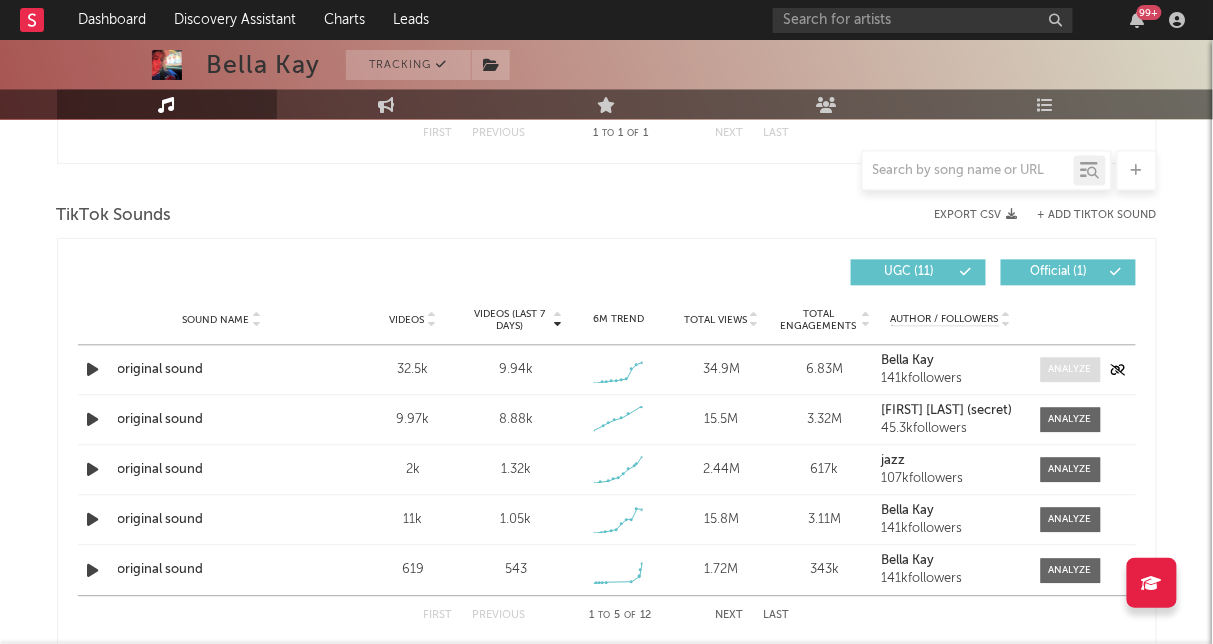 scroll, scrollTop: 251, scrollLeft: 0, axis: vertical 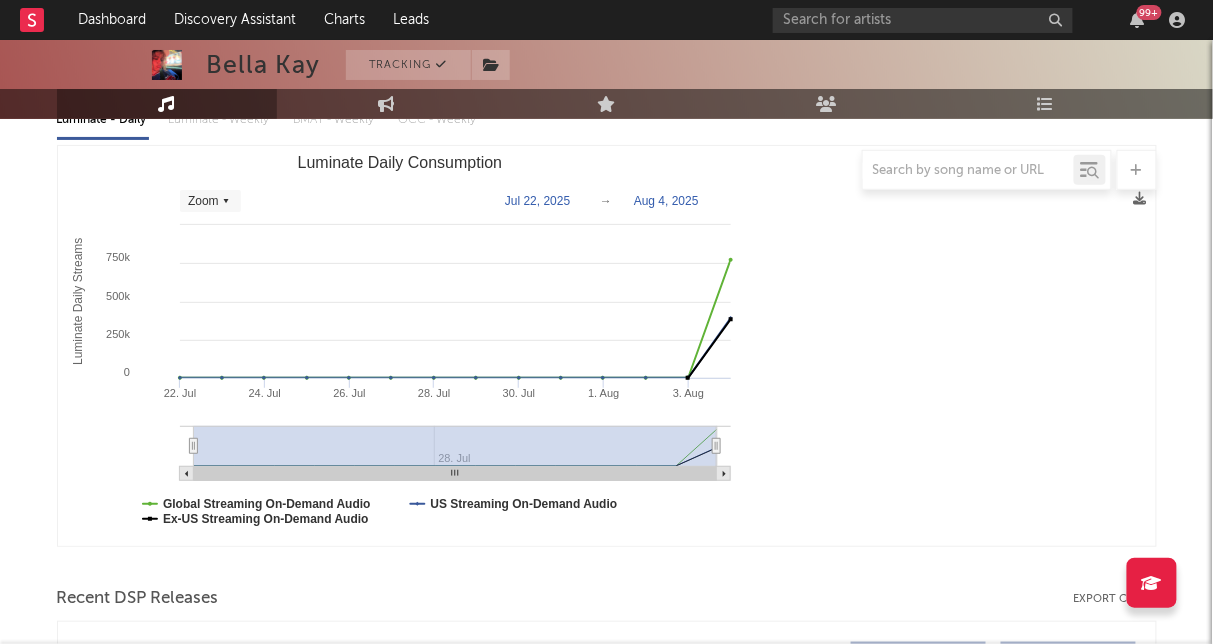 select on "Zoom" 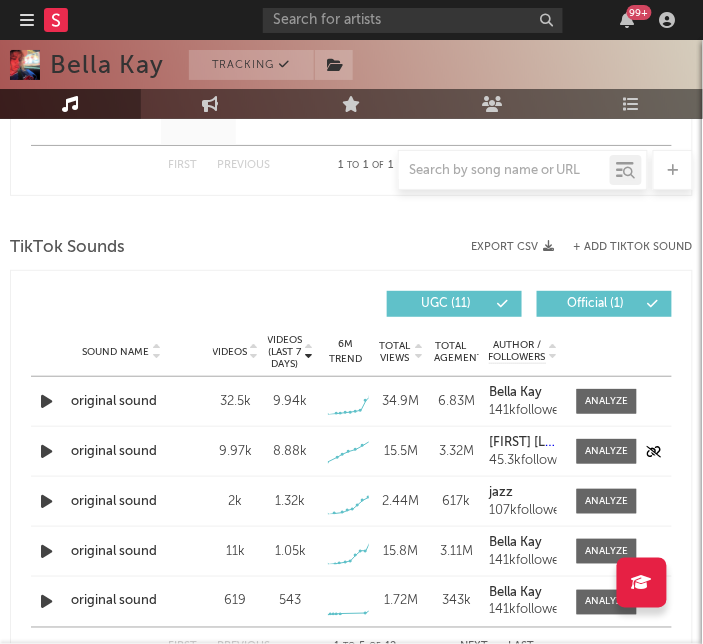 scroll, scrollTop: 1055, scrollLeft: 0, axis: vertical 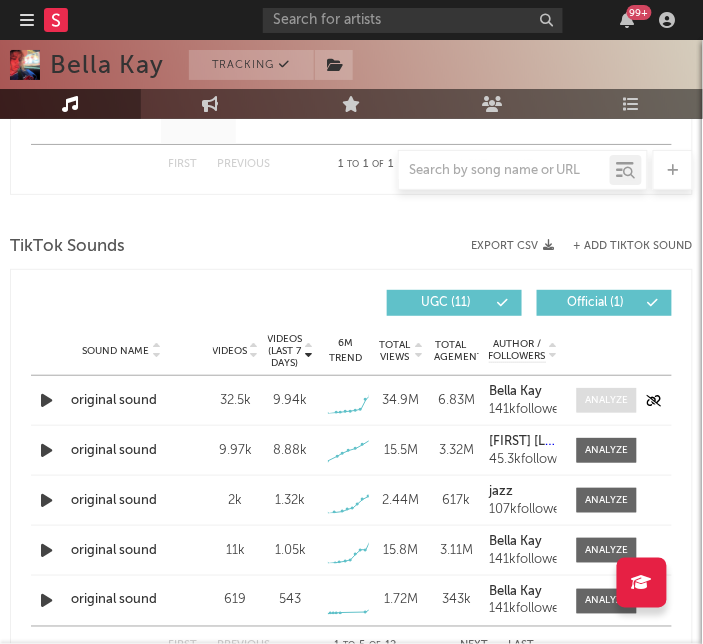 click at bounding box center (606, 400) 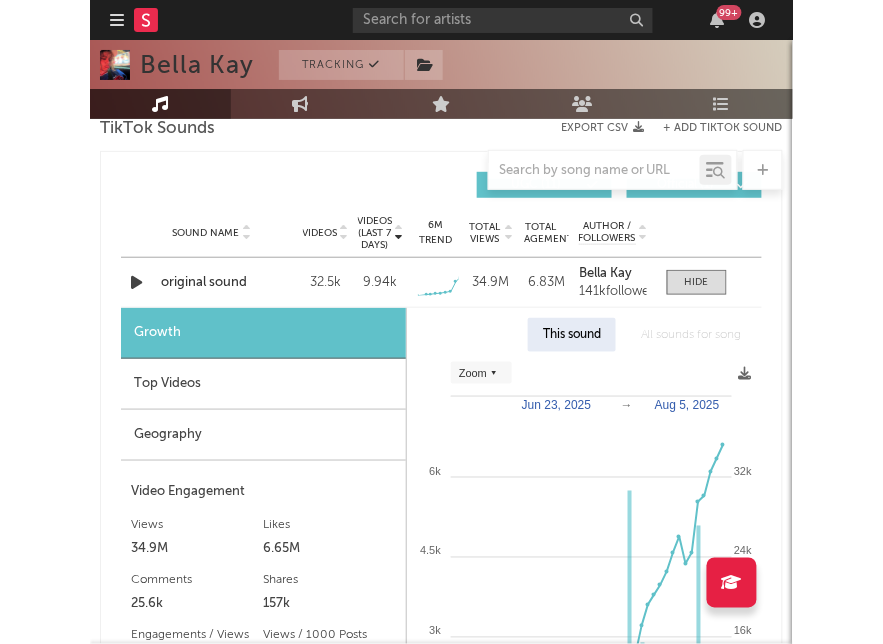 scroll, scrollTop: 1174, scrollLeft: 0, axis: vertical 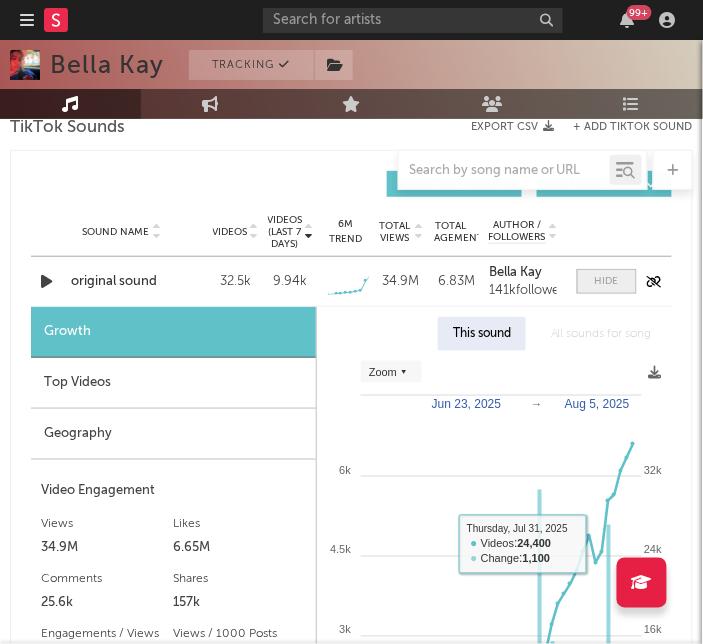 click at bounding box center [607, 281] 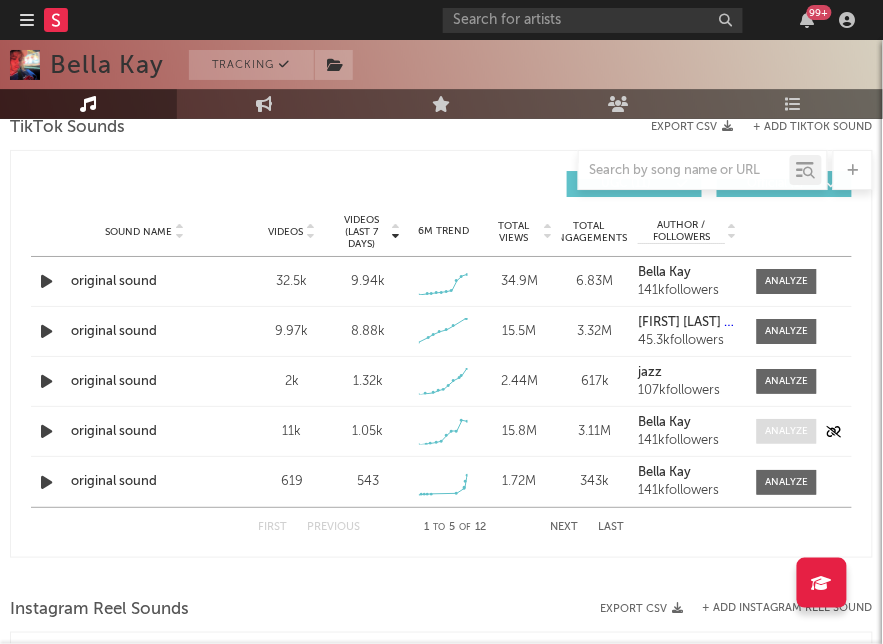 click at bounding box center (787, 431) 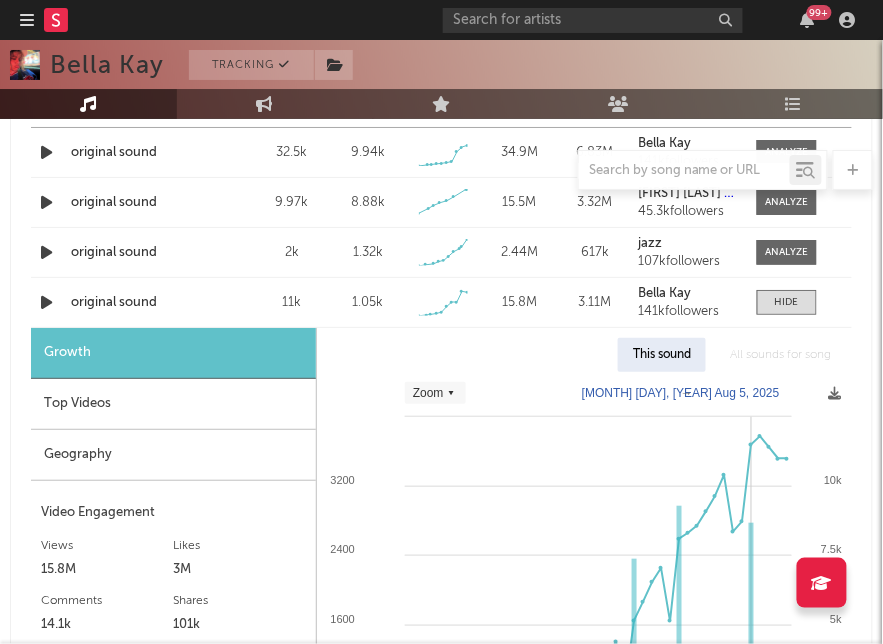 scroll, scrollTop: 1287, scrollLeft: 0, axis: vertical 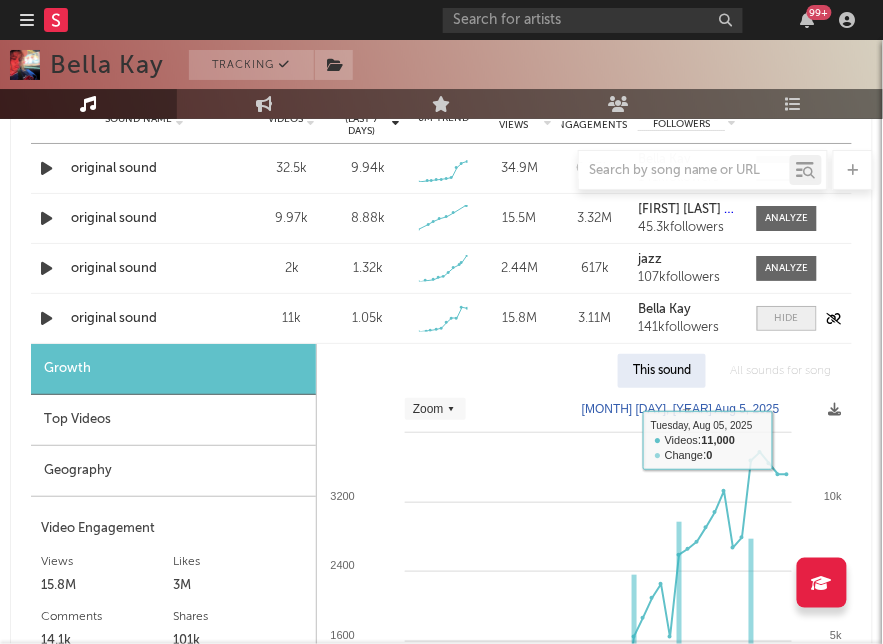 click at bounding box center [787, 318] 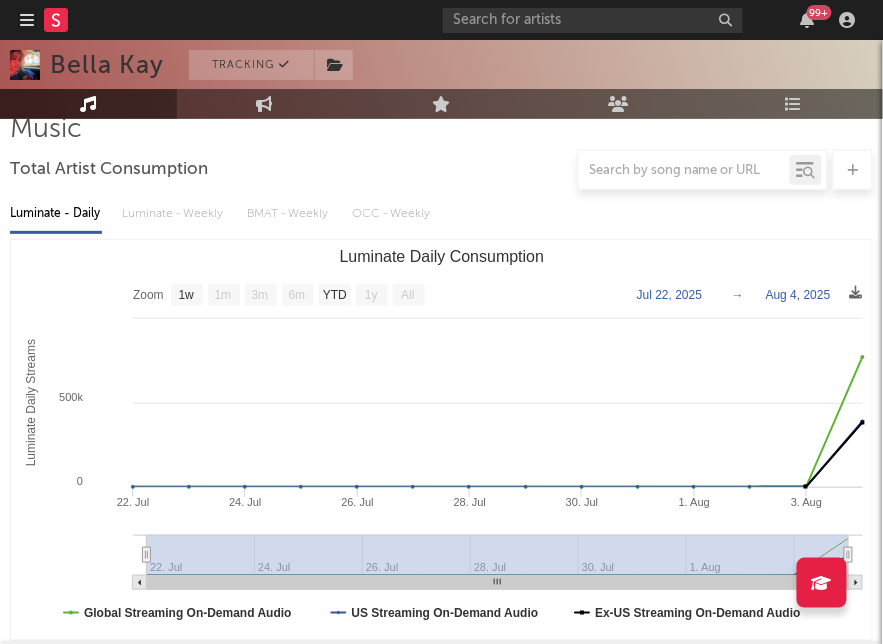scroll, scrollTop: 0, scrollLeft: 0, axis: both 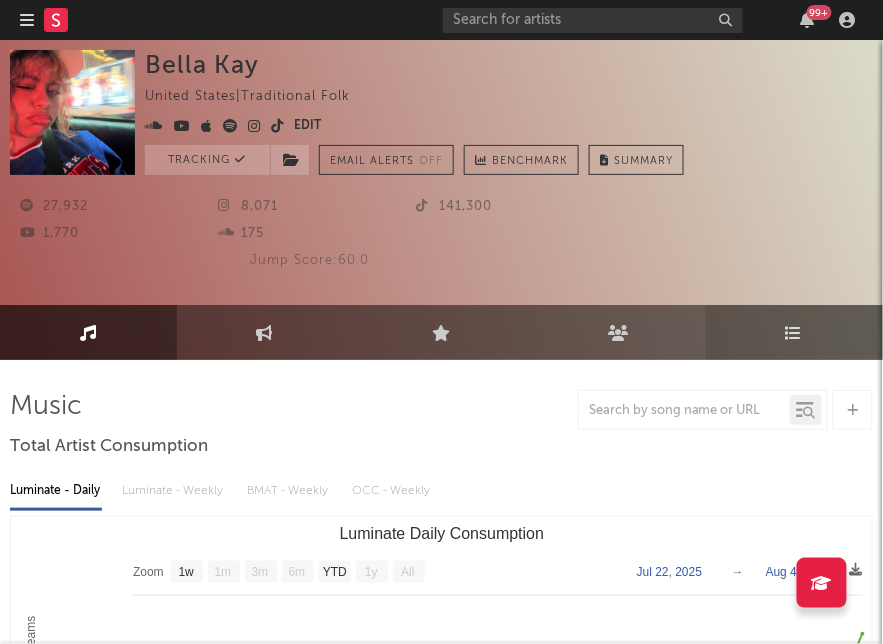 click on "Playlists/Charts" at bounding box center [794, 332] 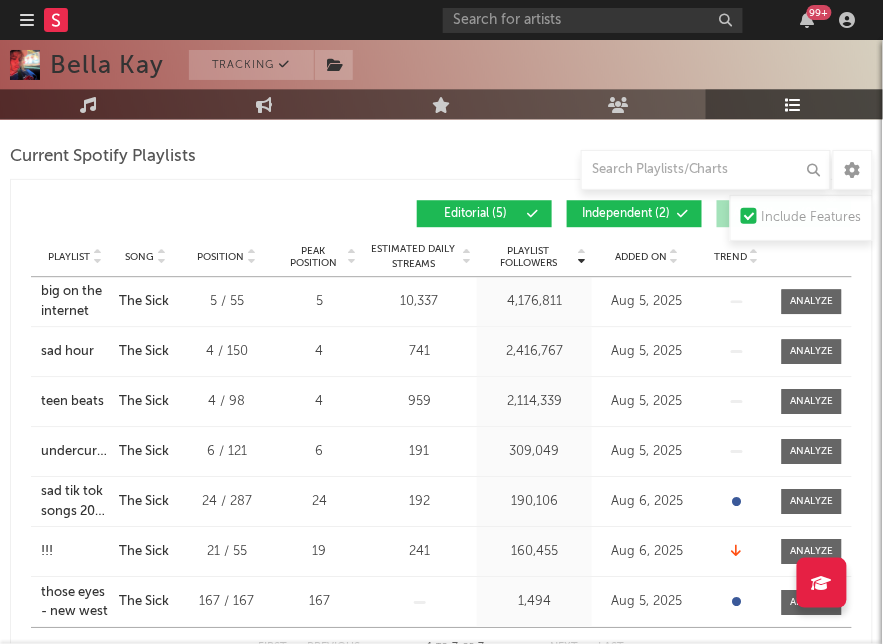 scroll, scrollTop: 1016, scrollLeft: 0, axis: vertical 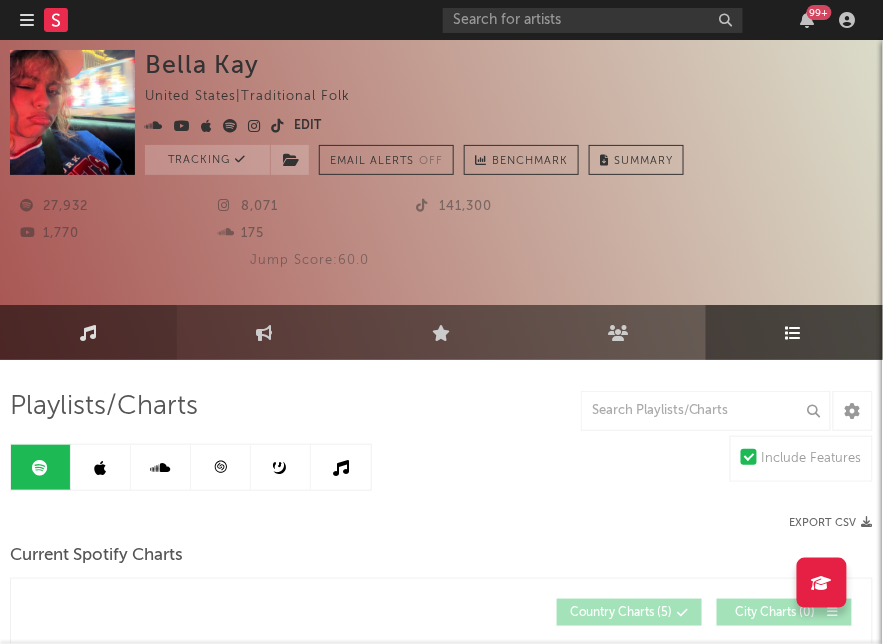 click at bounding box center [88, 333] 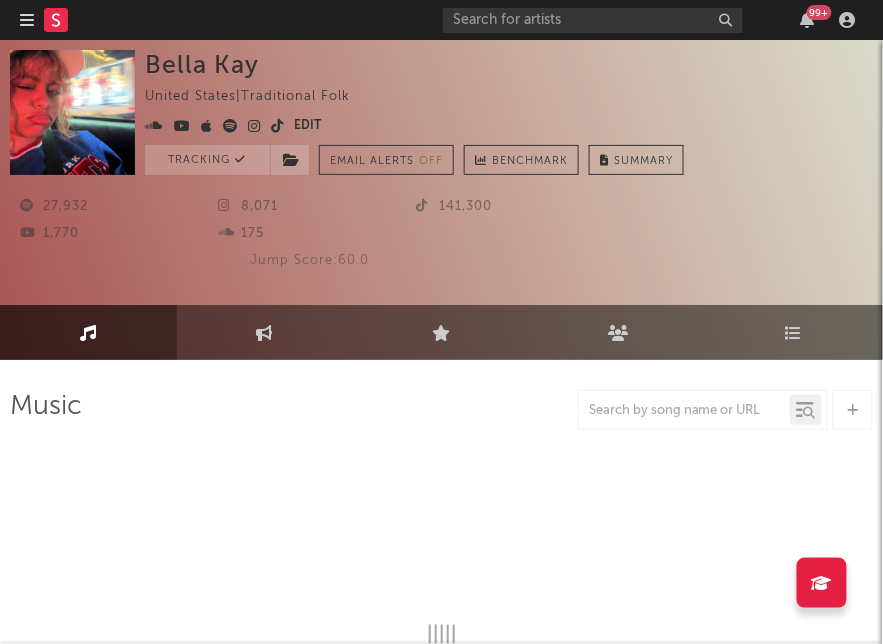 select on "1w" 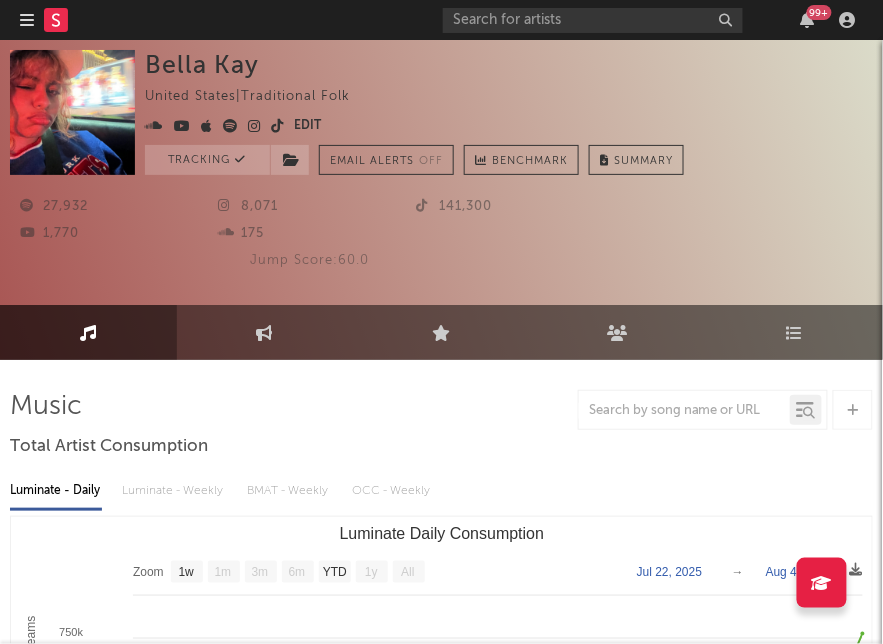 click at bounding box center [254, 126] 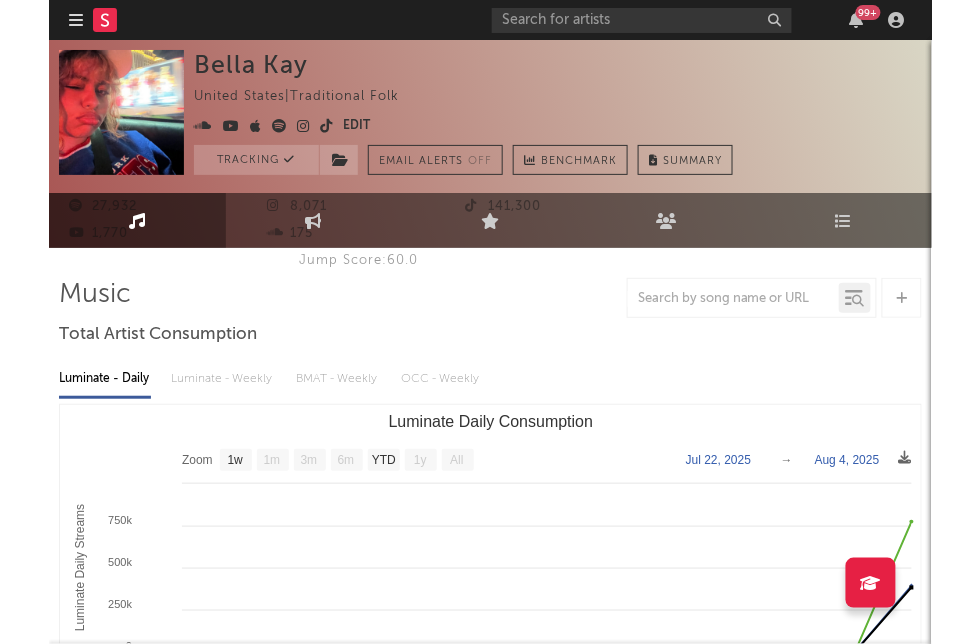 scroll, scrollTop: 0, scrollLeft: 0, axis: both 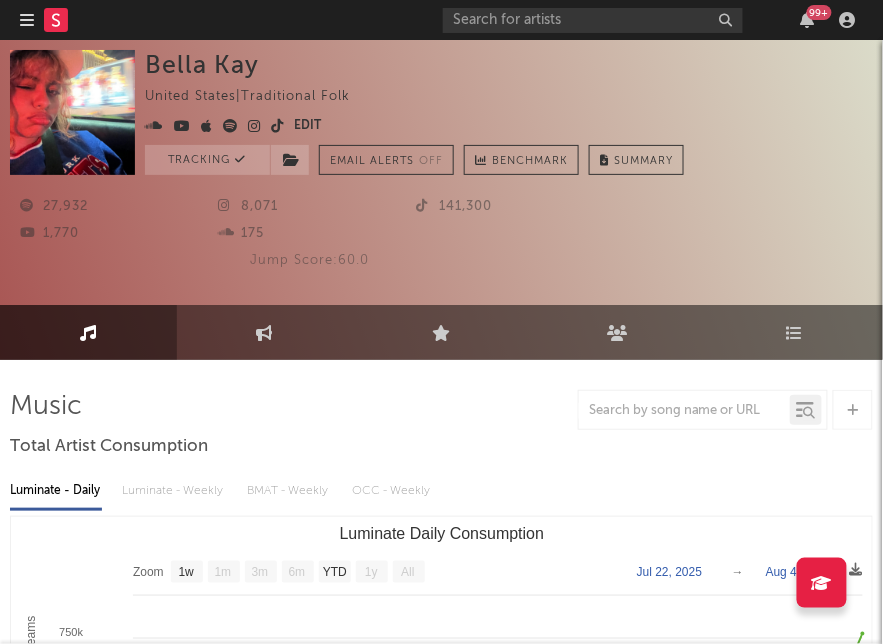 click on "Luminate - Daily Luminate - Weekly BMAT - Weekly OCC - Weekly" at bounding box center [441, 491] 